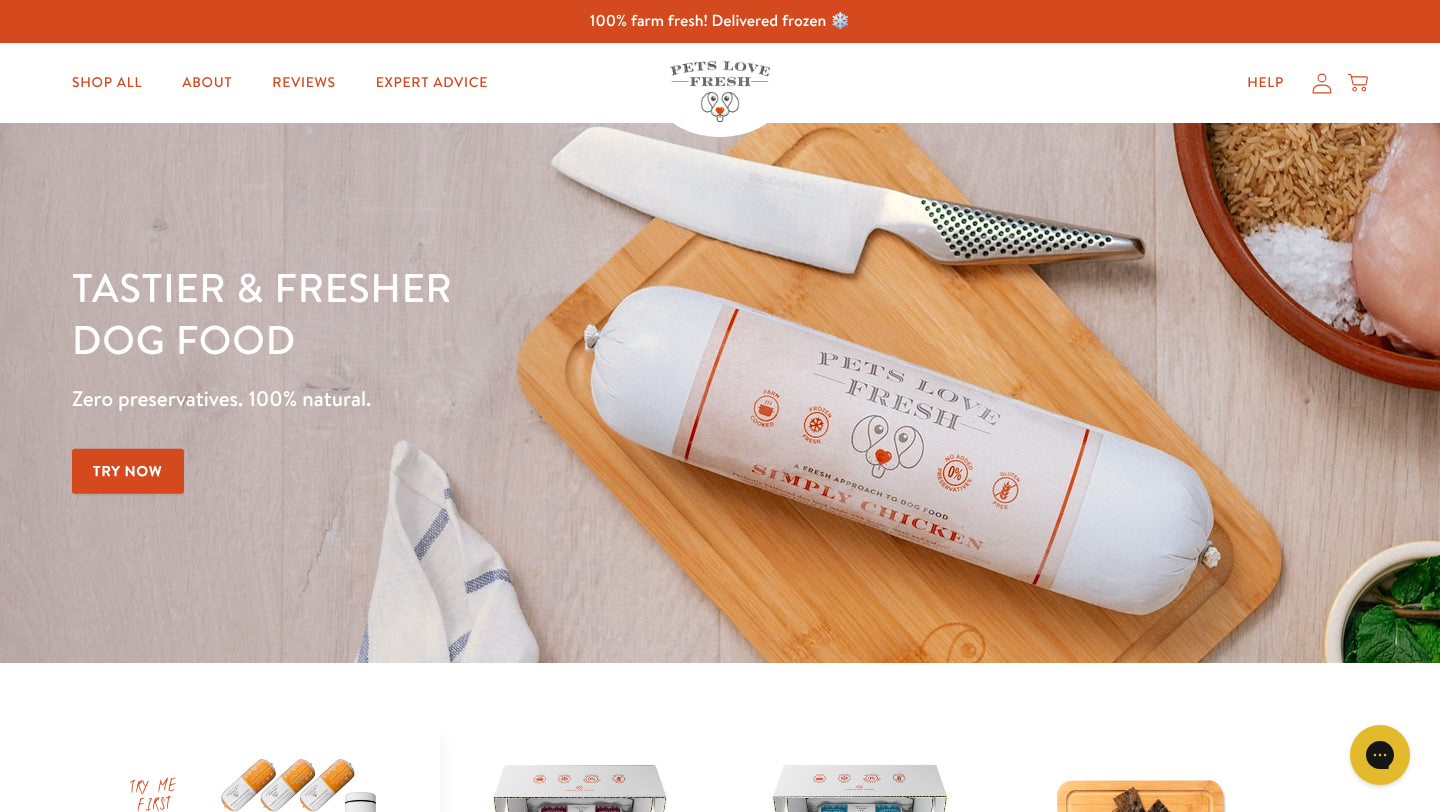 scroll, scrollTop: 349, scrollLeft: 0, axis: vertical 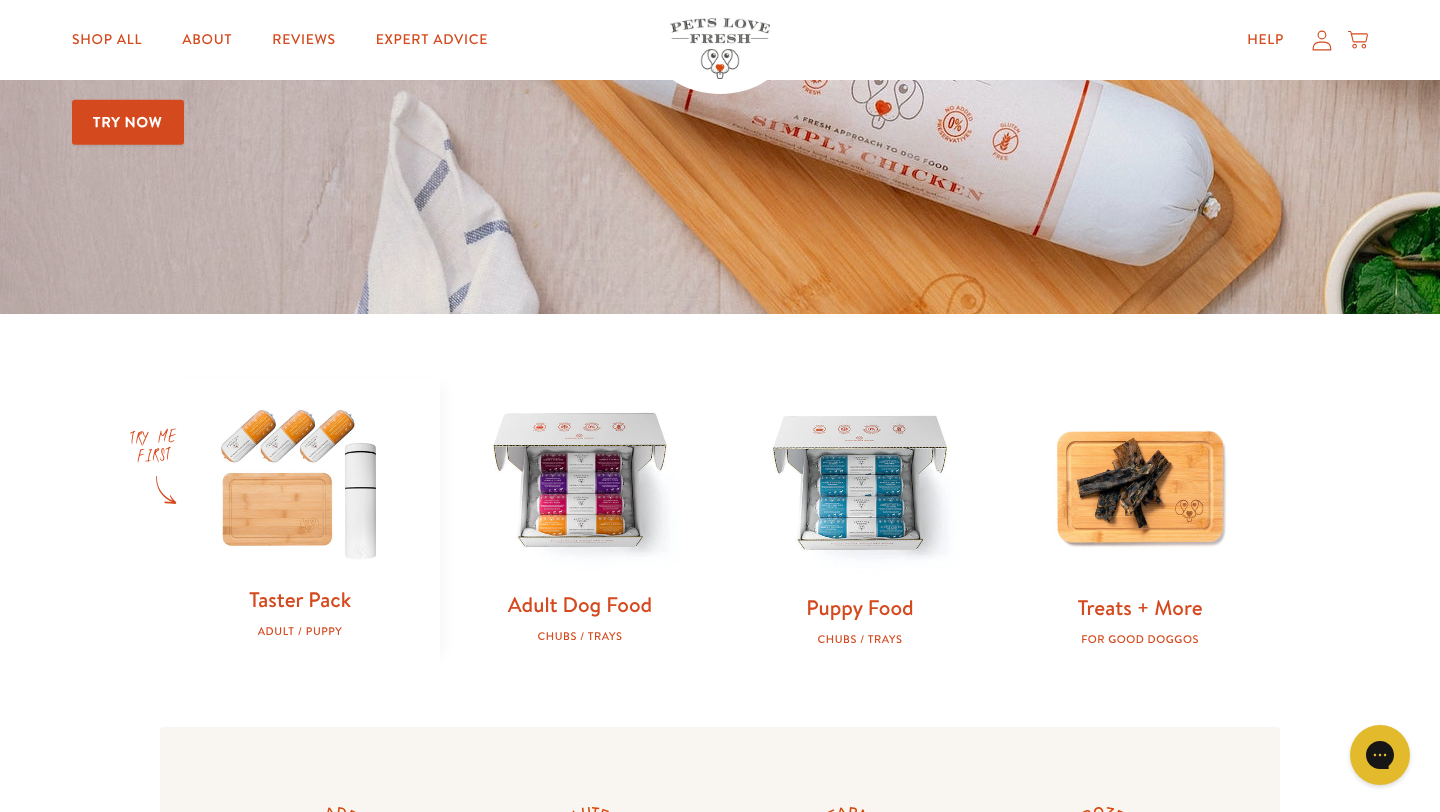 click at bounding box center [580, 483] 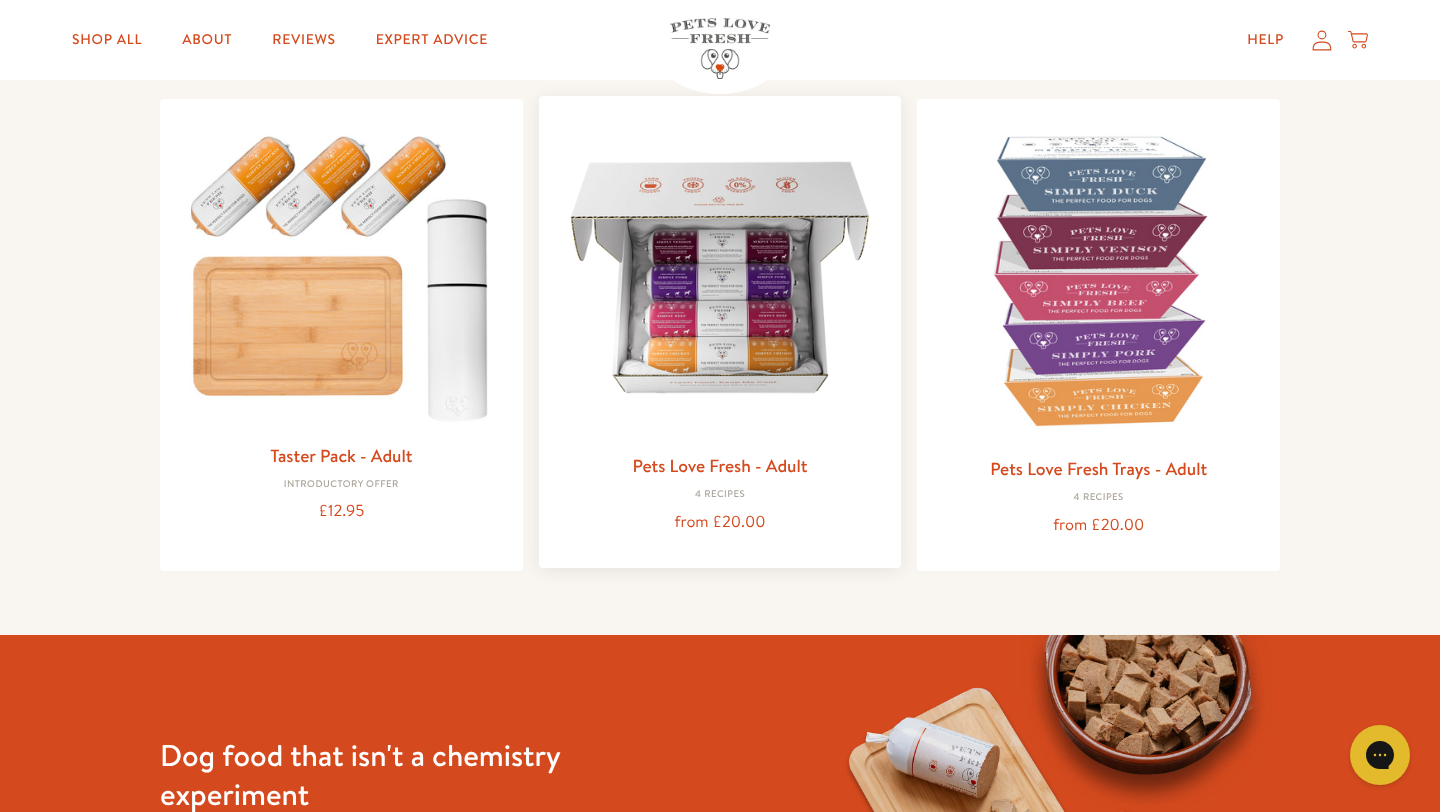 scroll, scrollTop: 228, scrollLeft: 0, axis: vertical 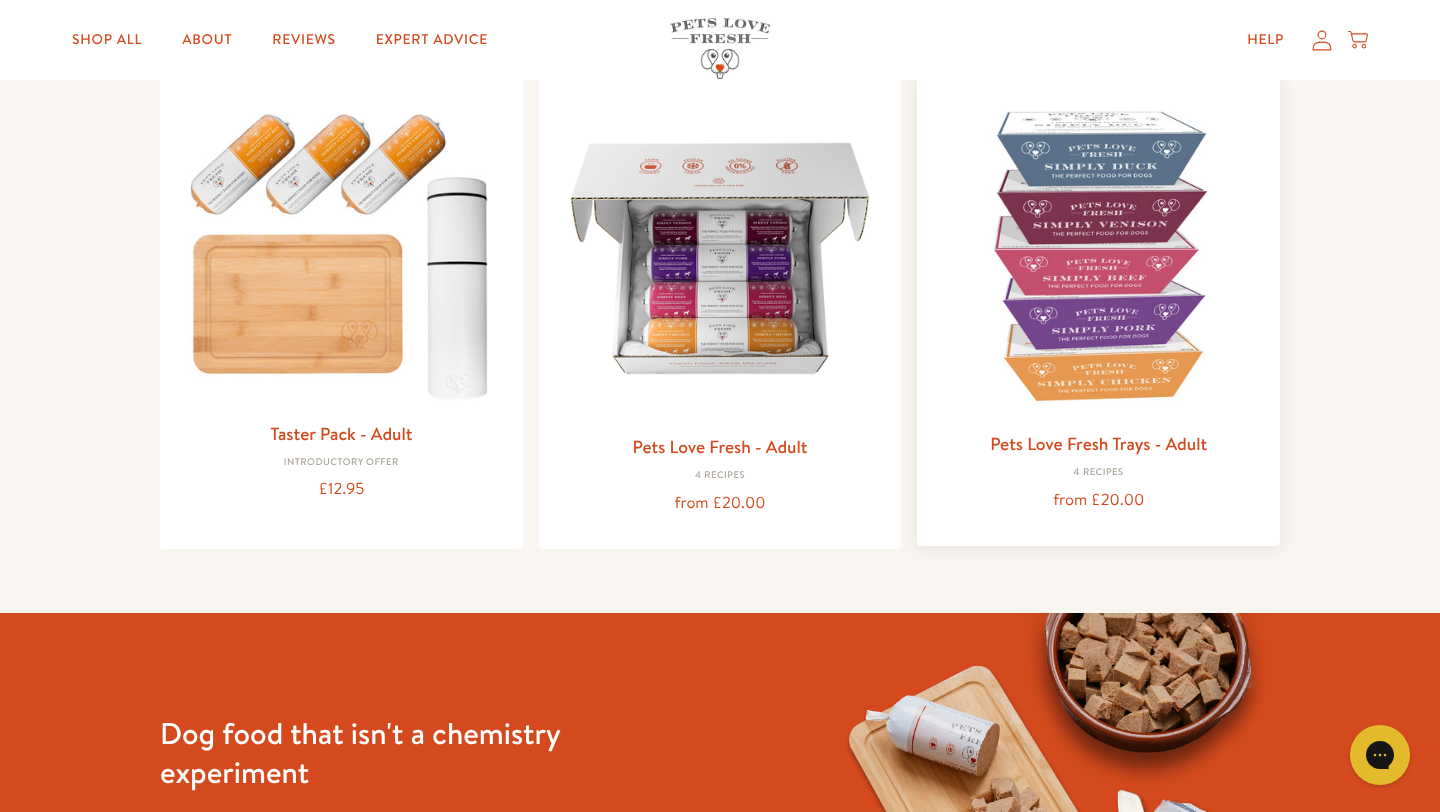click at bounding box center [1098, 255] 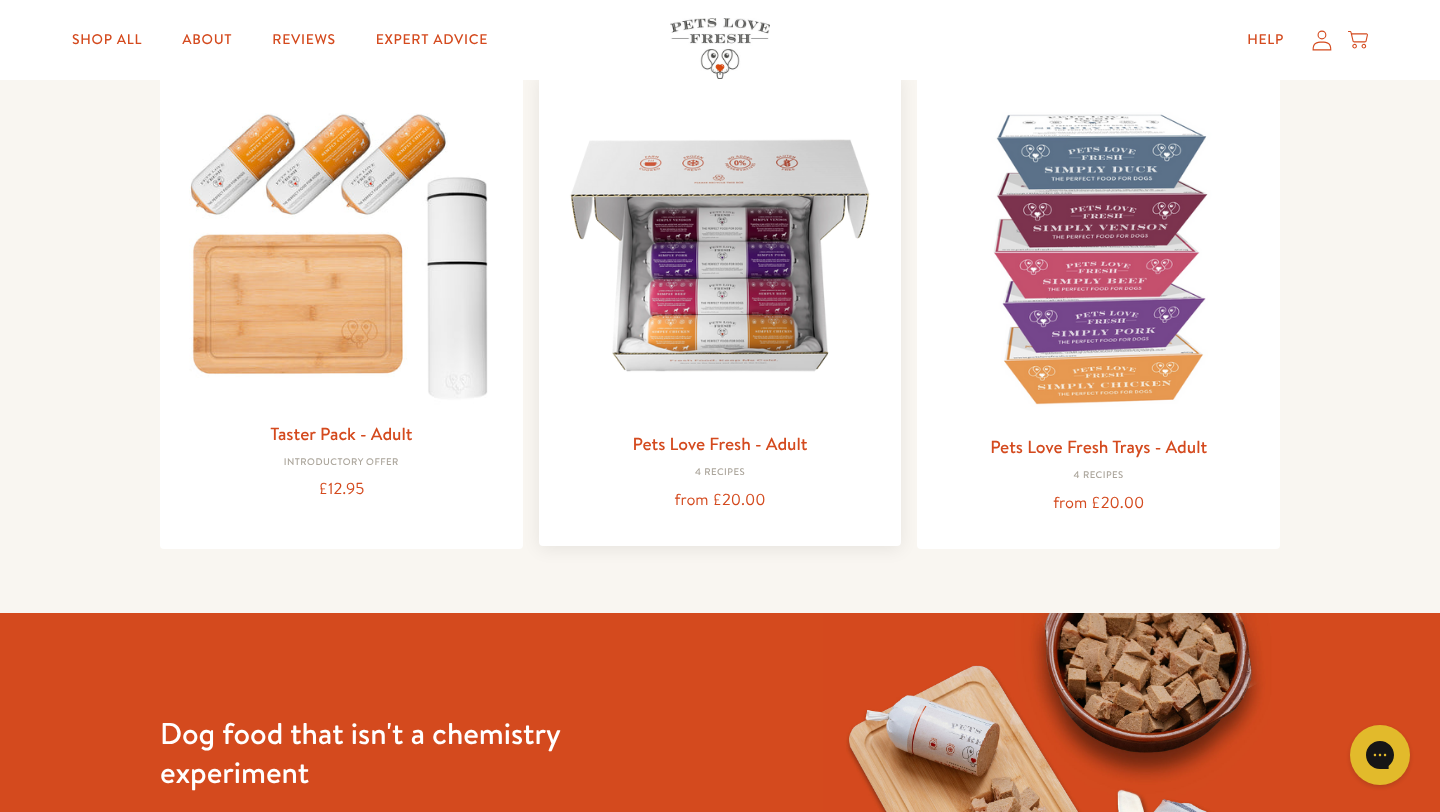 click at bounding box center [720, 255] 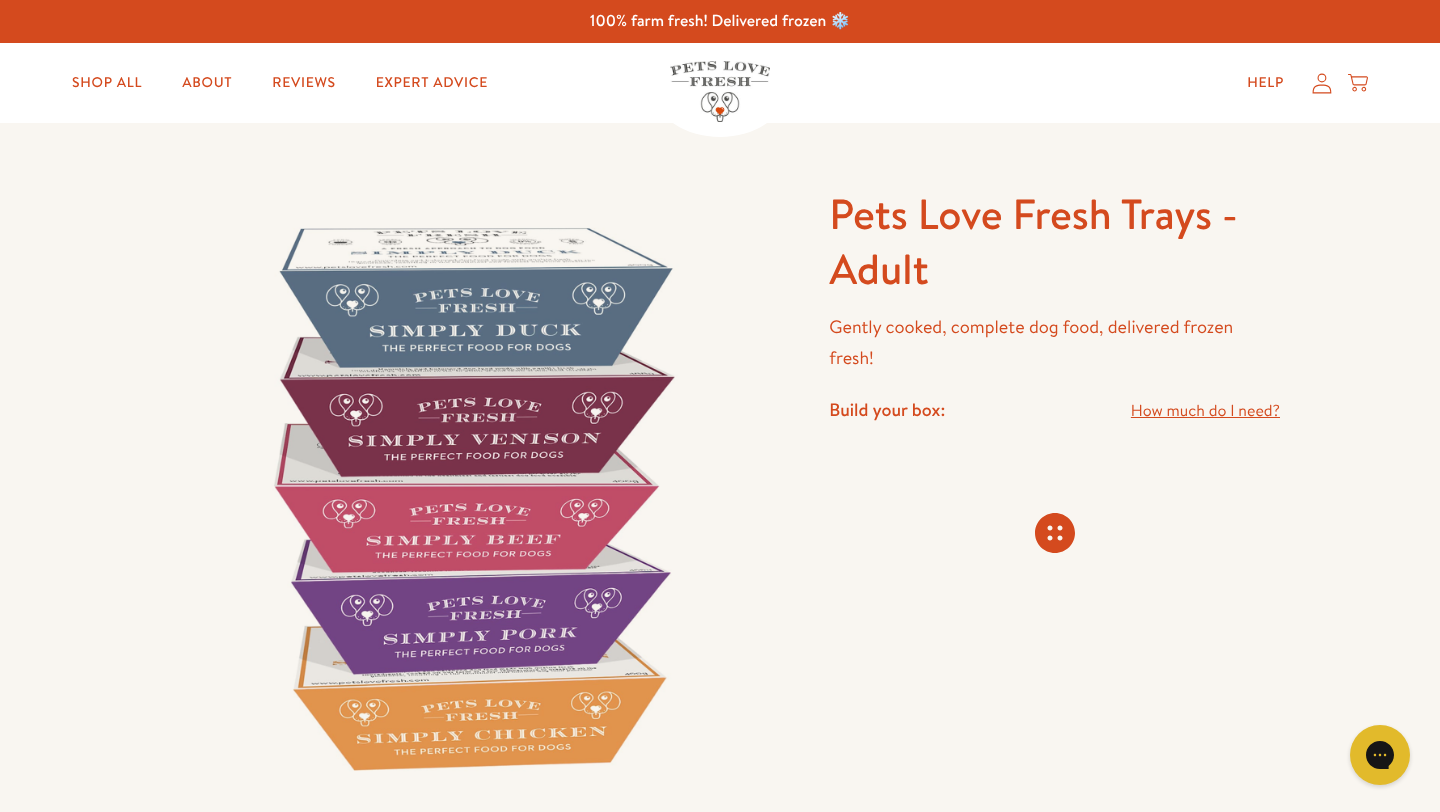 scroll, scrollTop: 0, scrollLeft: 0, axis: both 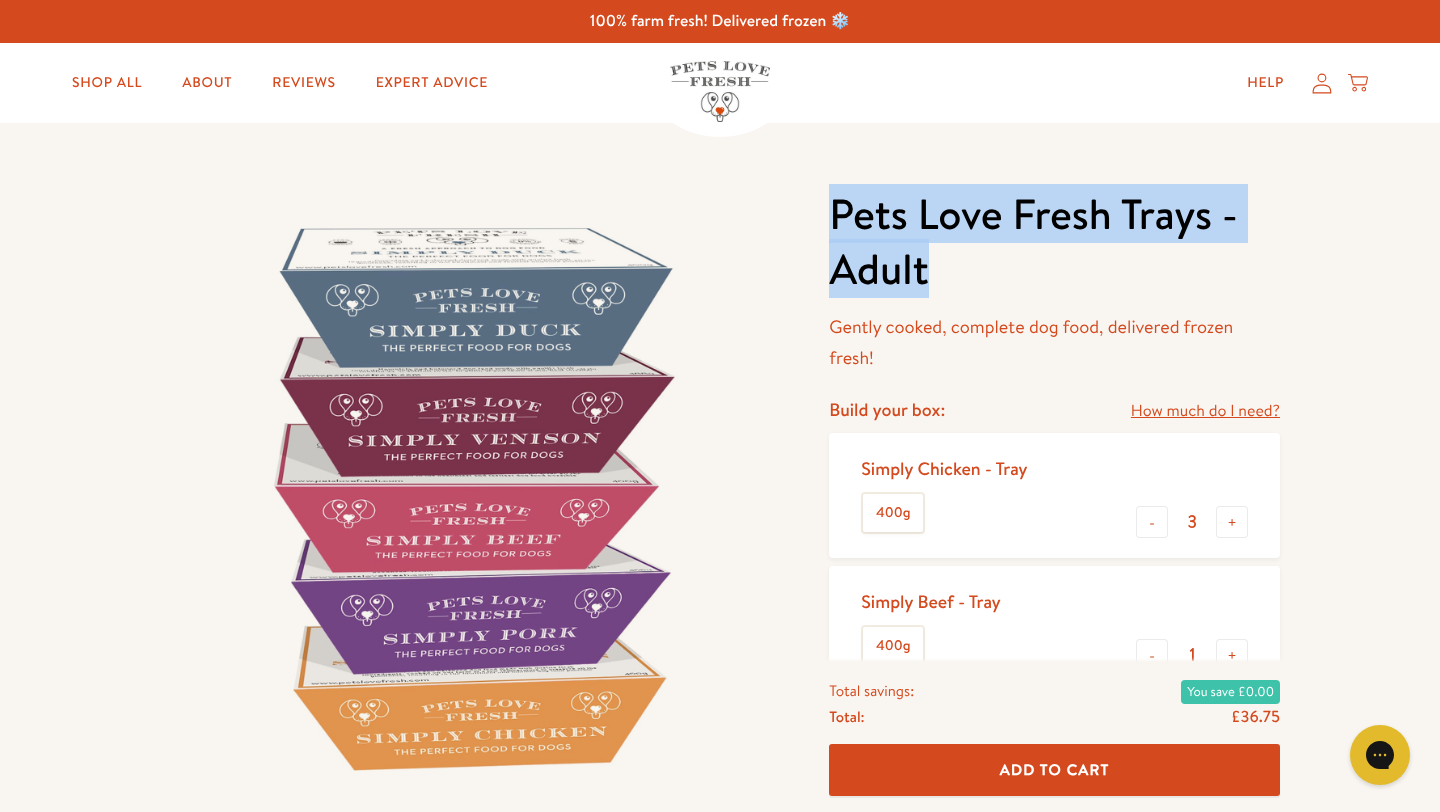 drag, startPoint x: 823, startPoint y: 213, endPoint x: 954, endPoint y: 284, distance: 149.00336 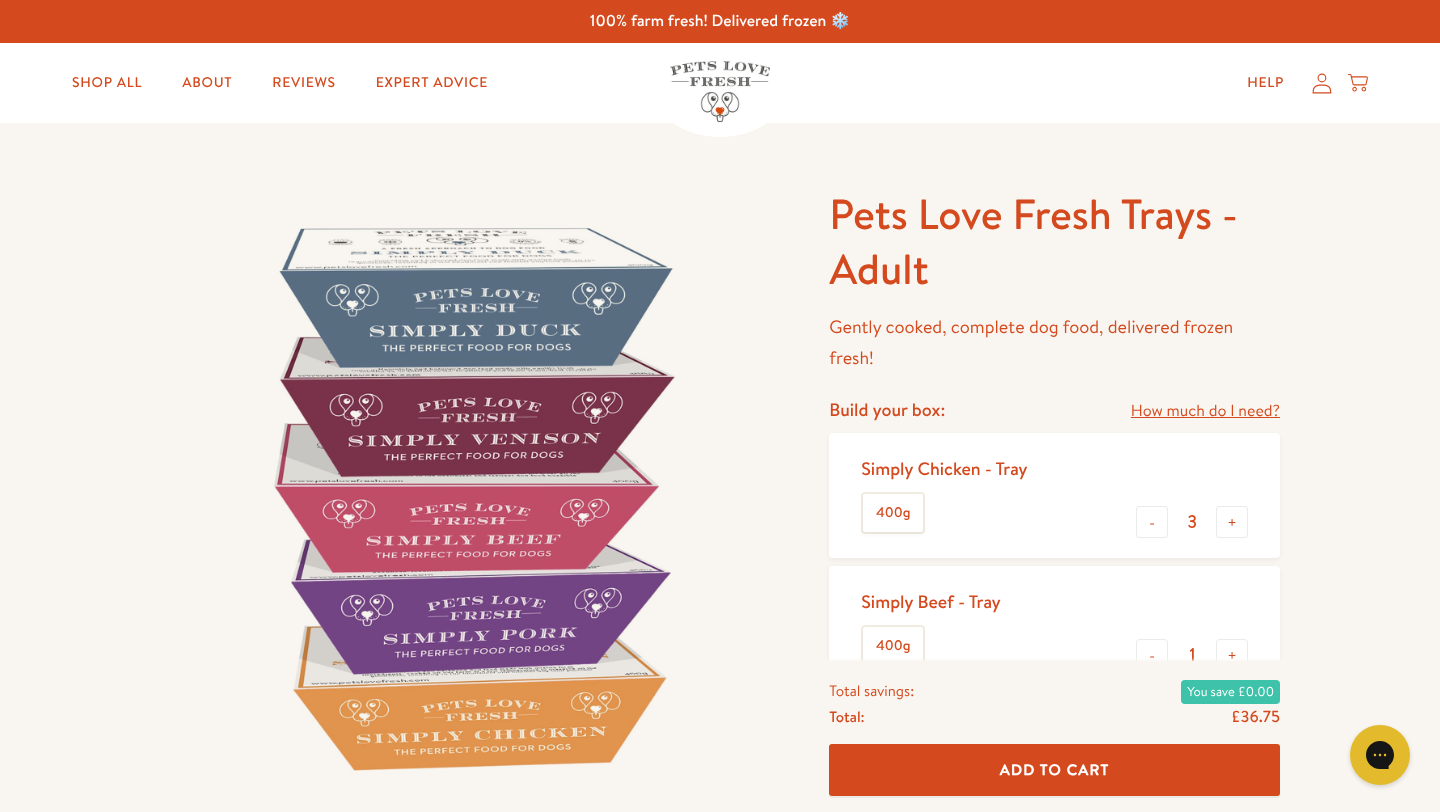 click on "Pets Love Fresh Trays - Adult" at bounding box center [1054, 241] 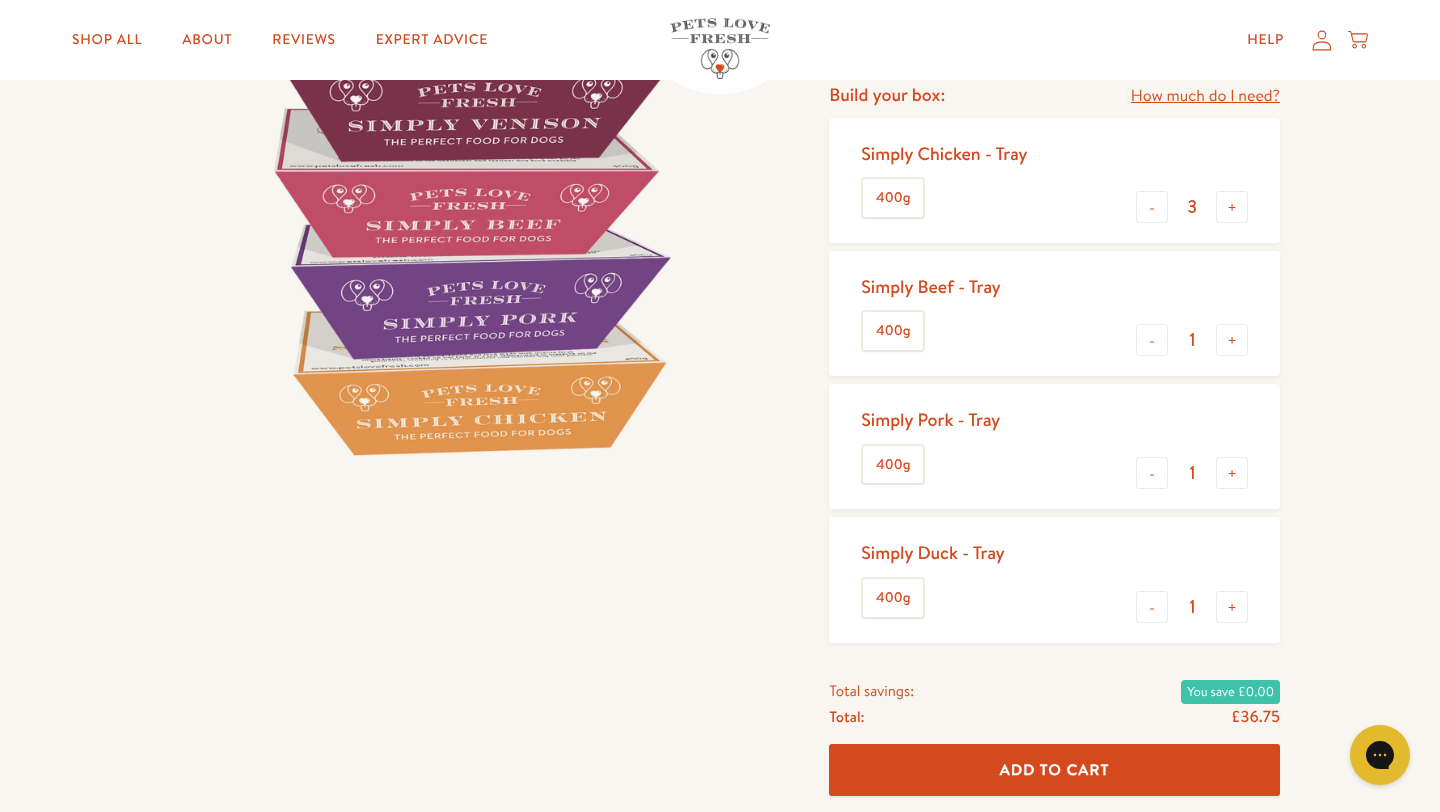 scroll, scrollTop: 315, scrollLeft: 0, axis: vertical 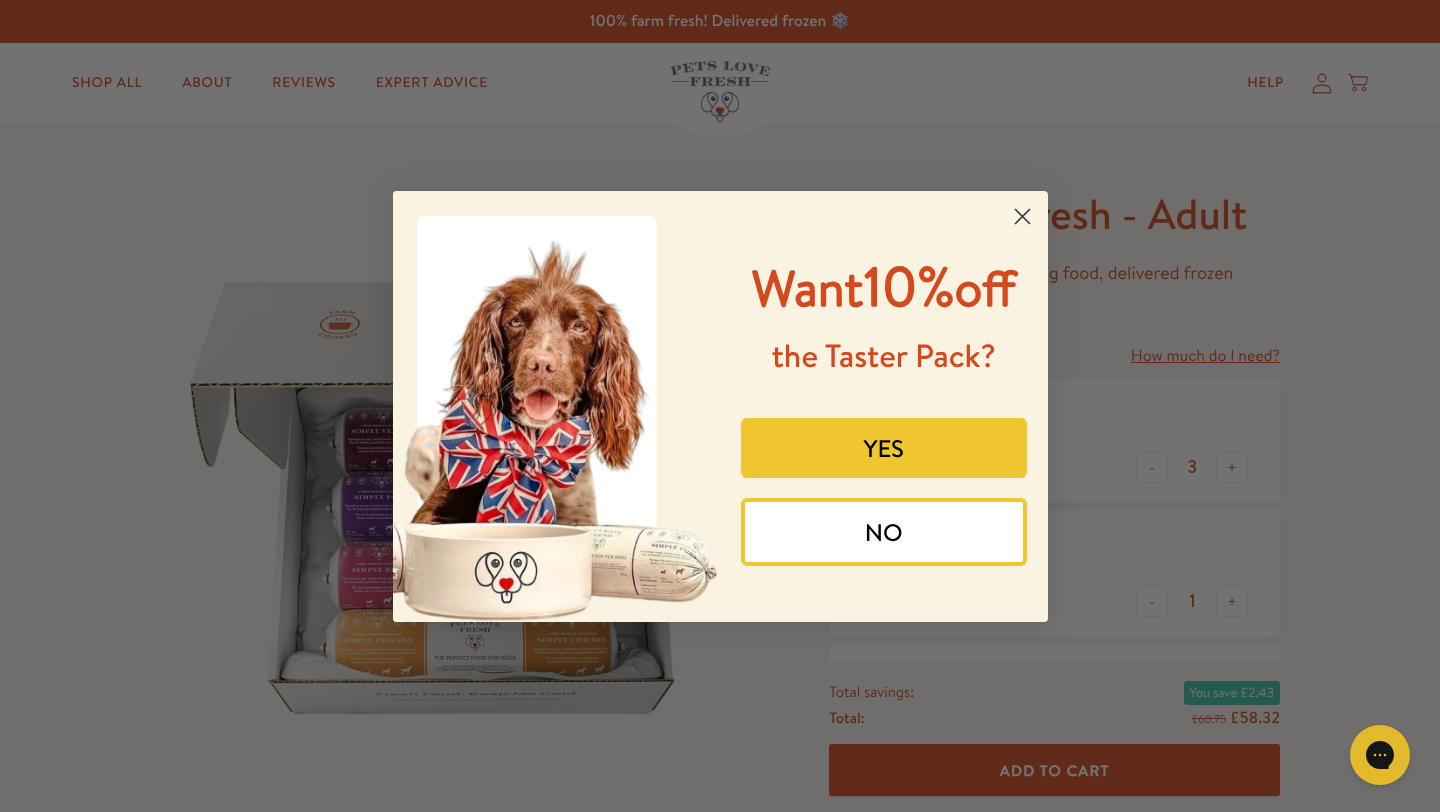 click on "YES" at bounding box center (884, 448) 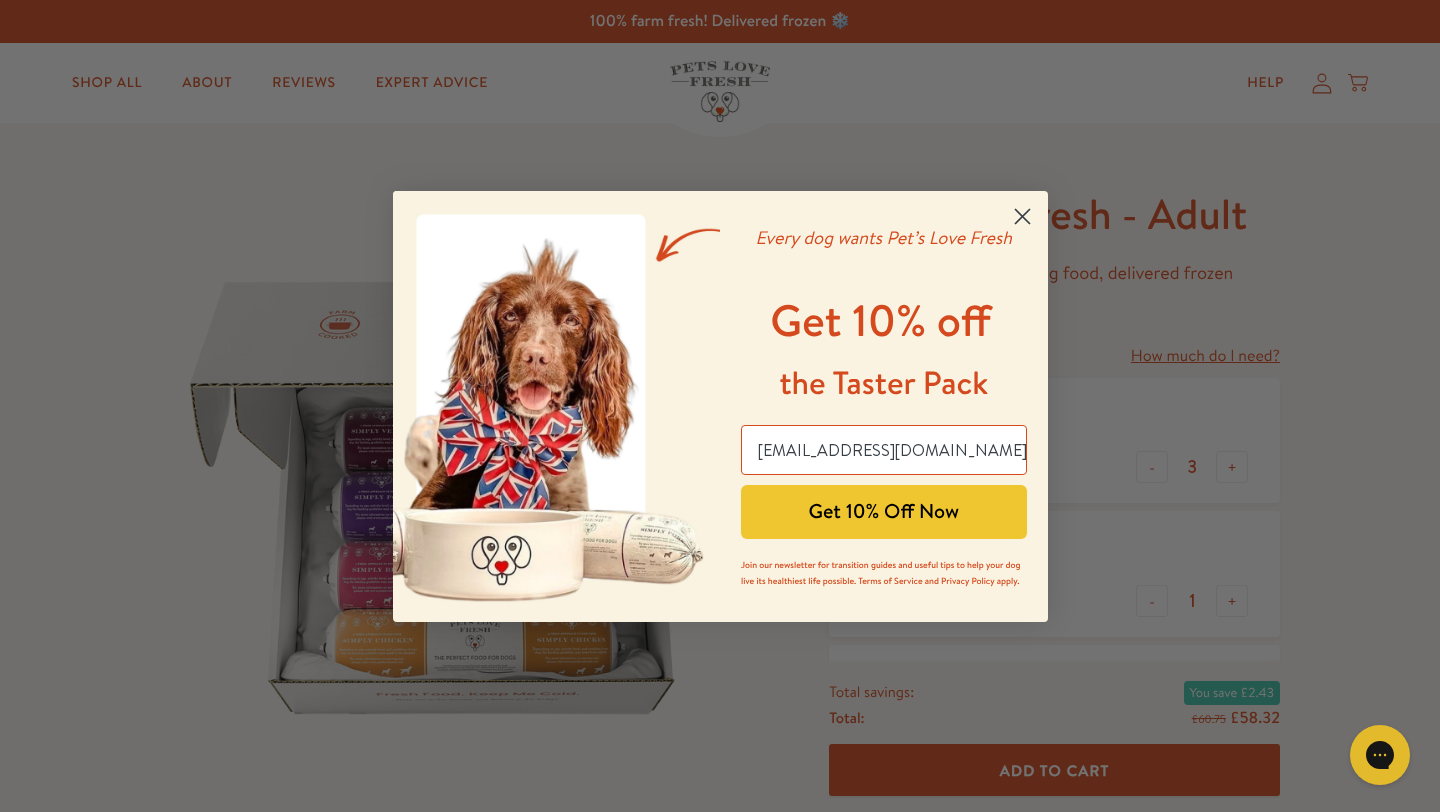 type on "[EMAIL_ADDRESS][DOMAIN_NAME]" 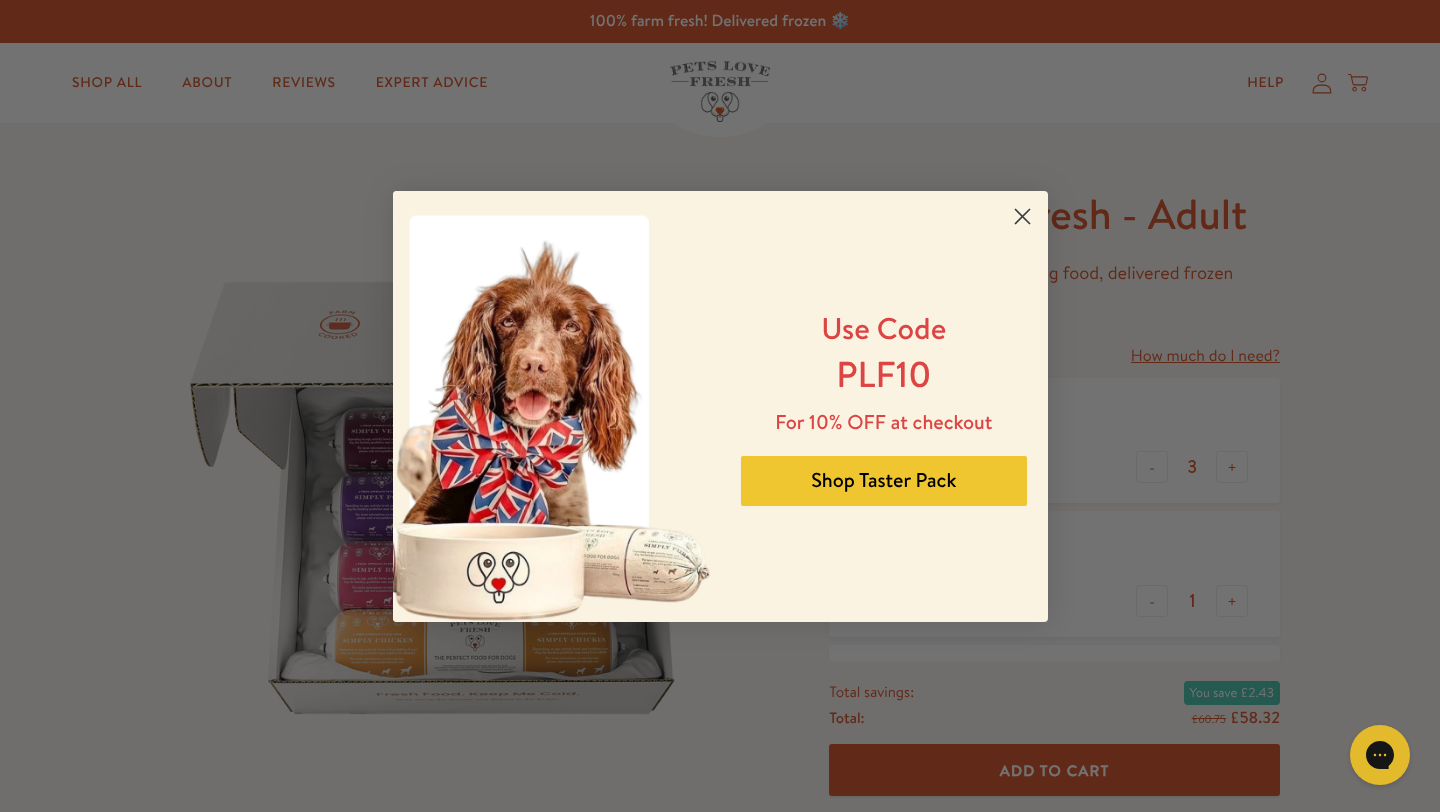 click on "Shop Taster Pack" at bounding box center (884, 481) 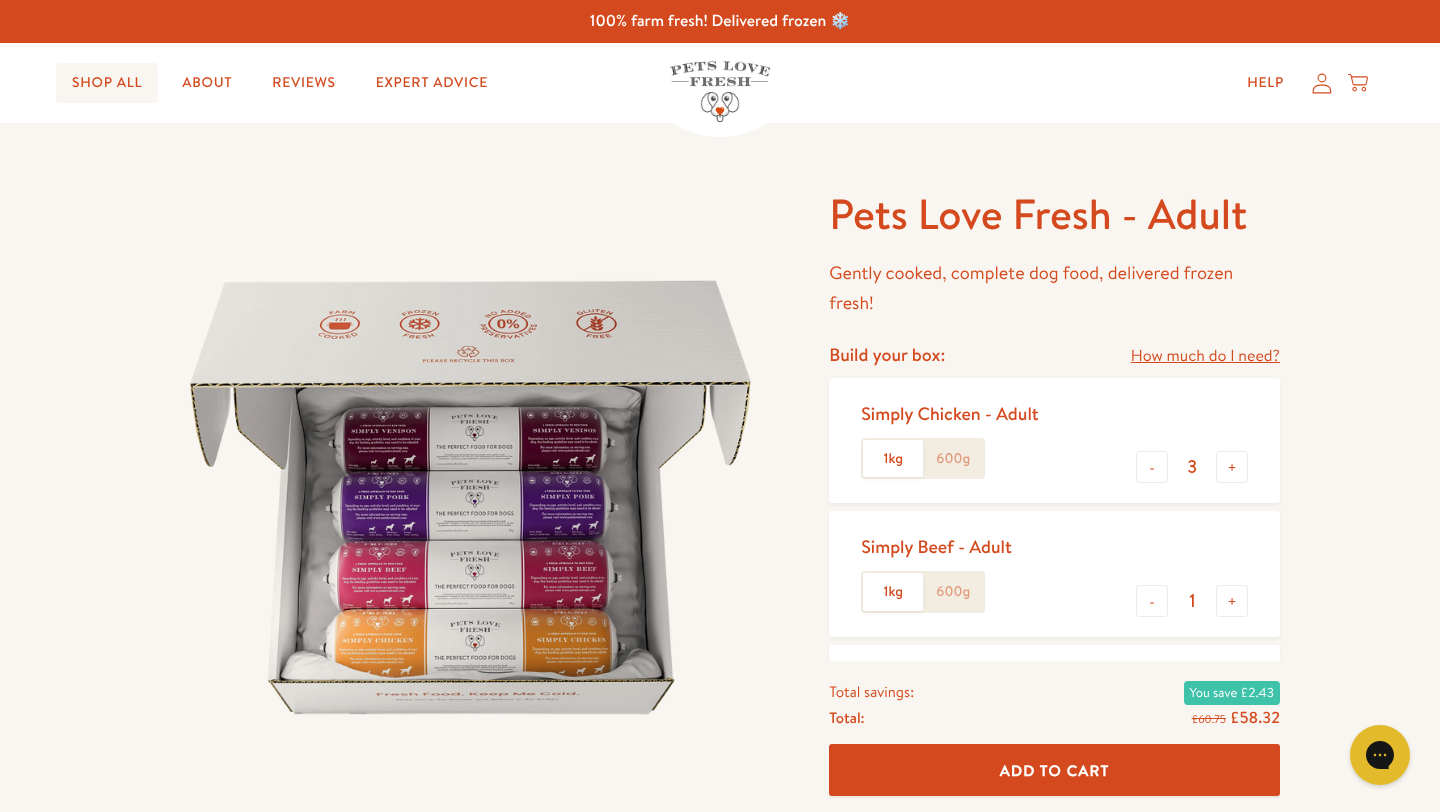 click on "Shop All" at bounding box center (107, 83) 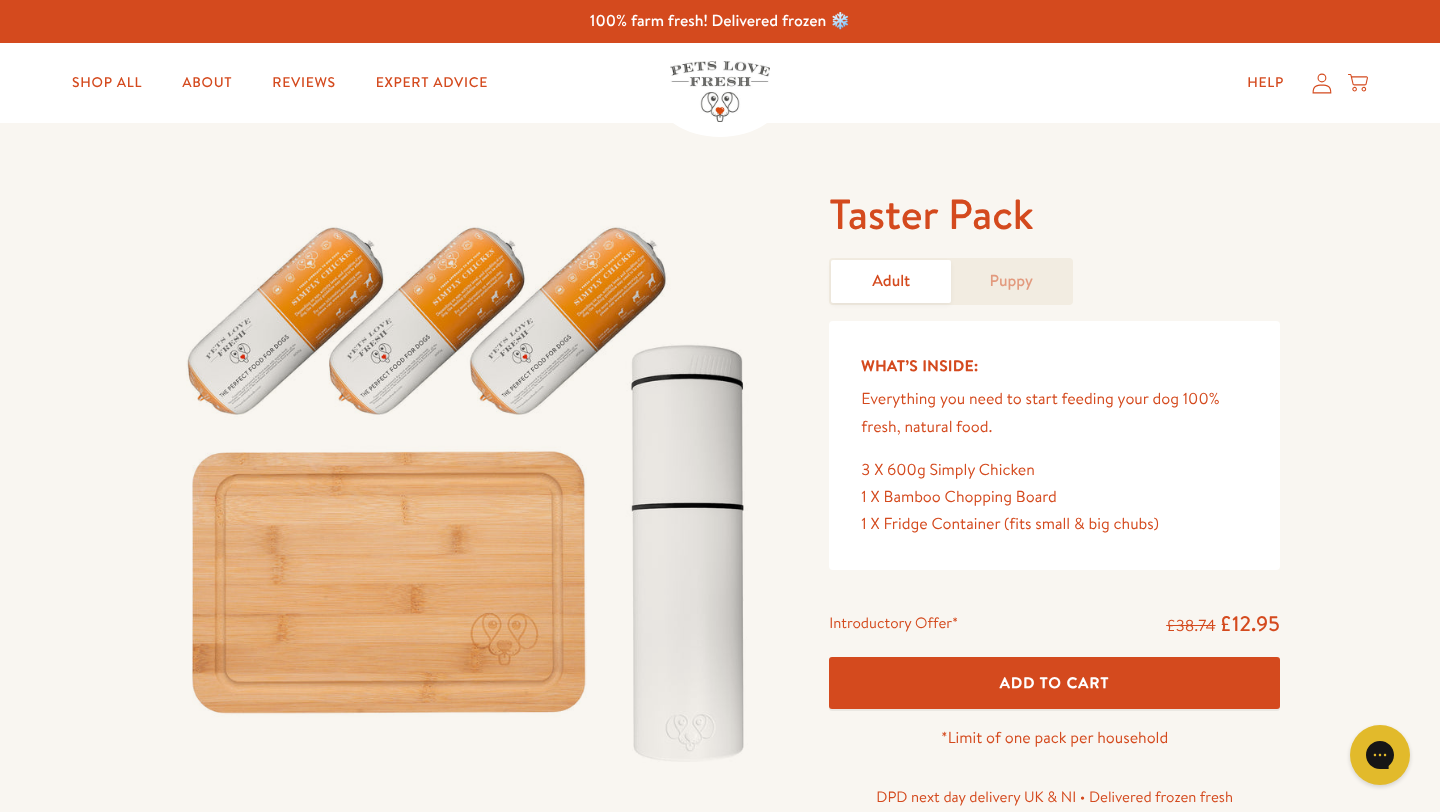 scroll, scrollTop: 0, scrollLeft: 0, axis: both 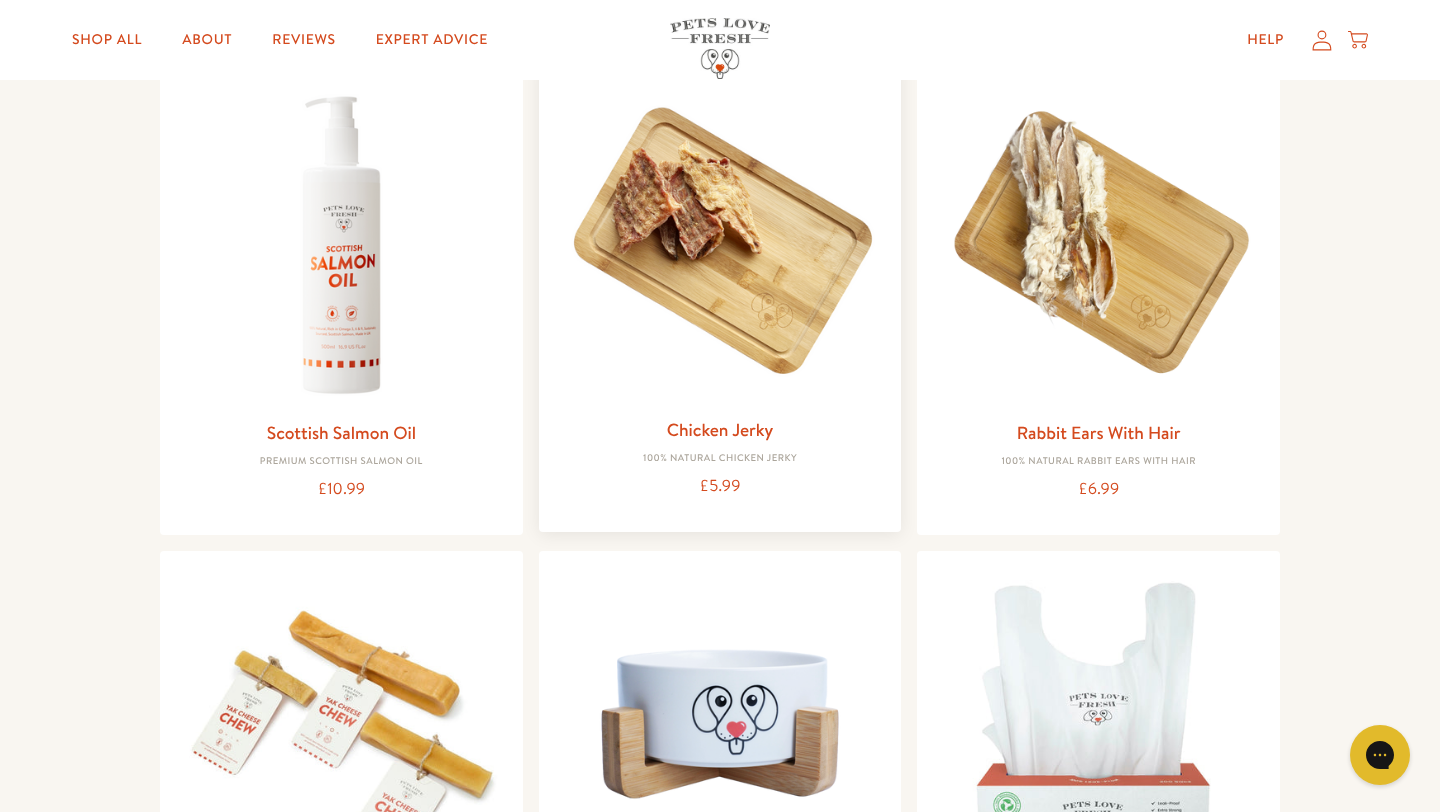 click at bounding box center [720, 242] 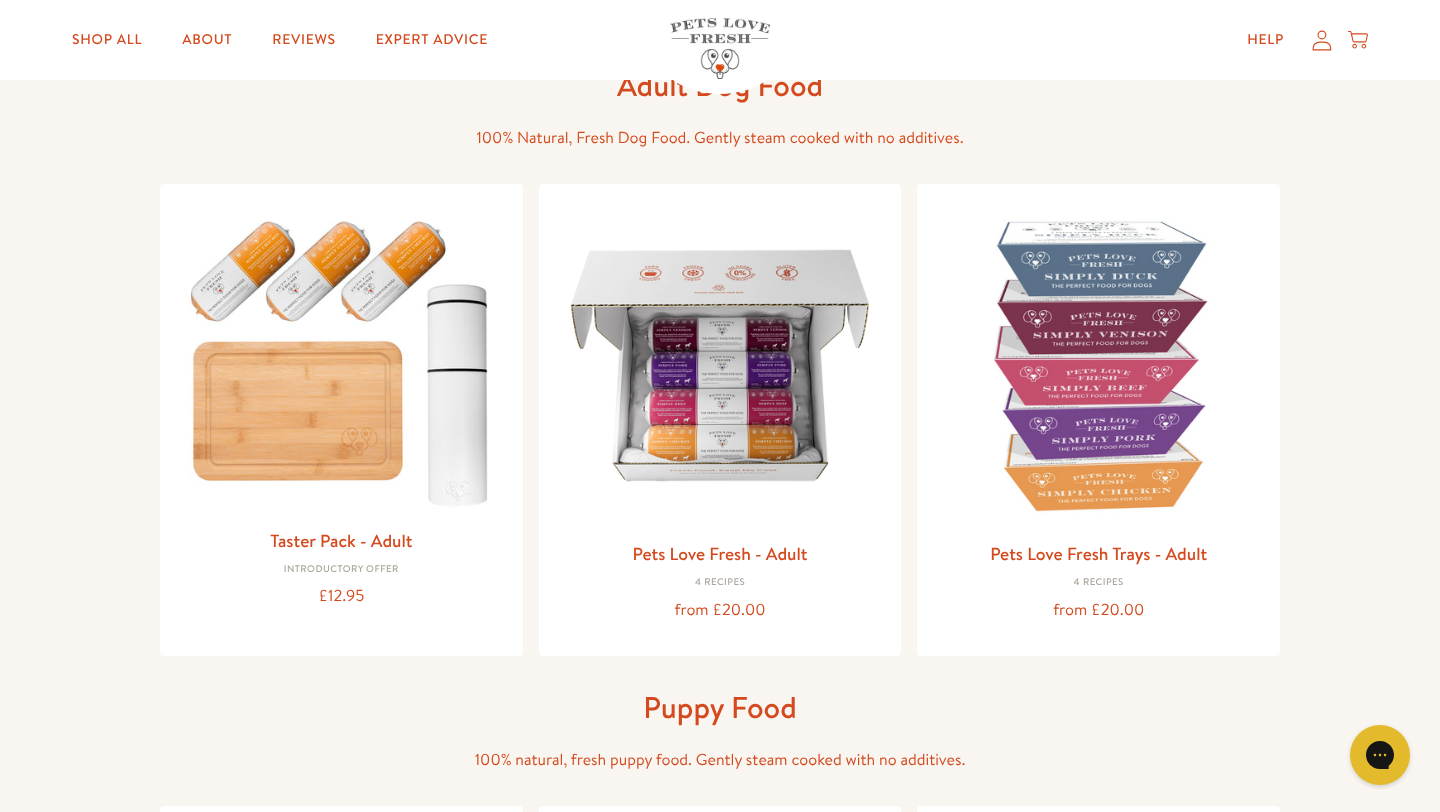 scroll, scrollTop: 122, scrollLeft: 0, axis: vertical 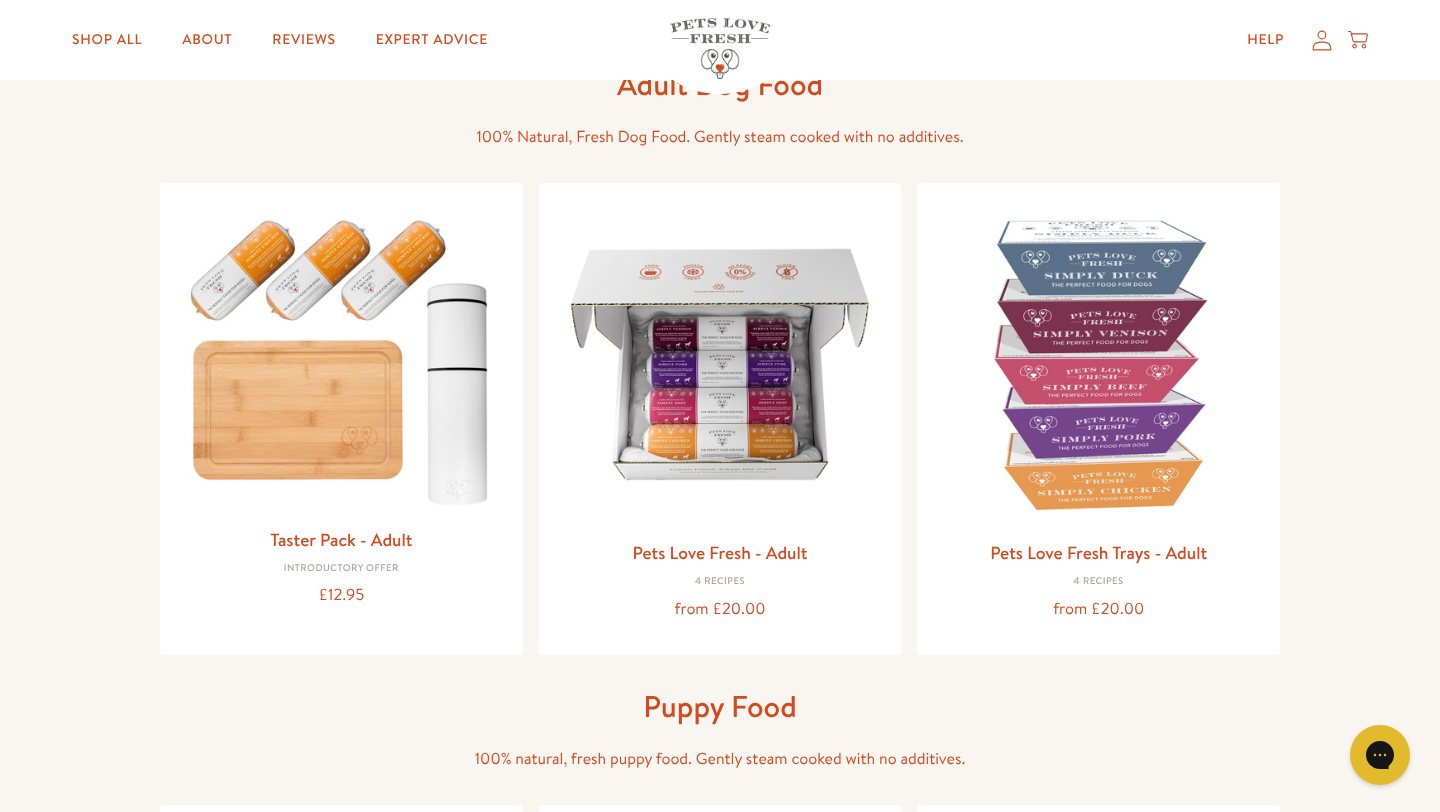 click at bounding box center (720, 364) 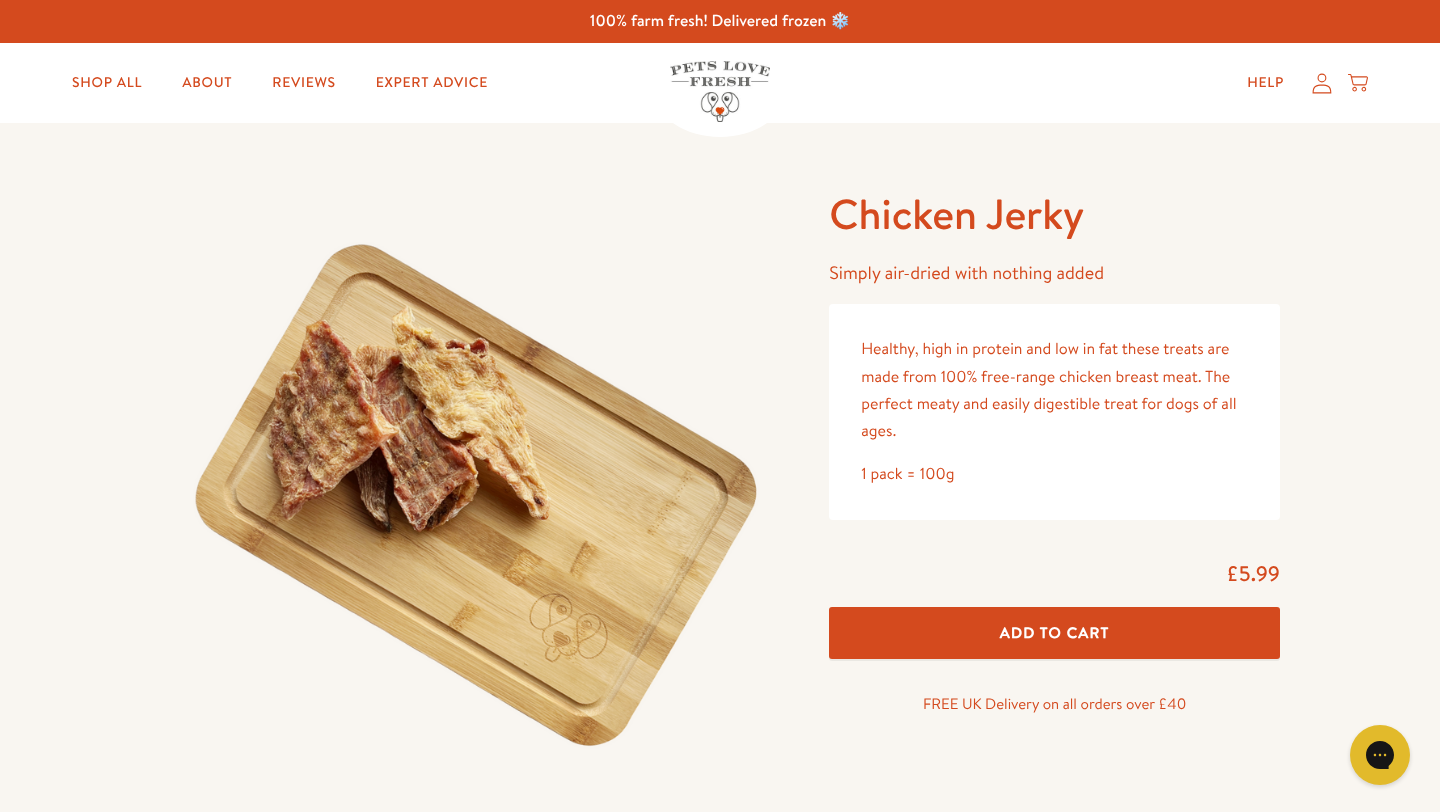scroll, scrollTop: 0, scrollLeft: 0, axis: both 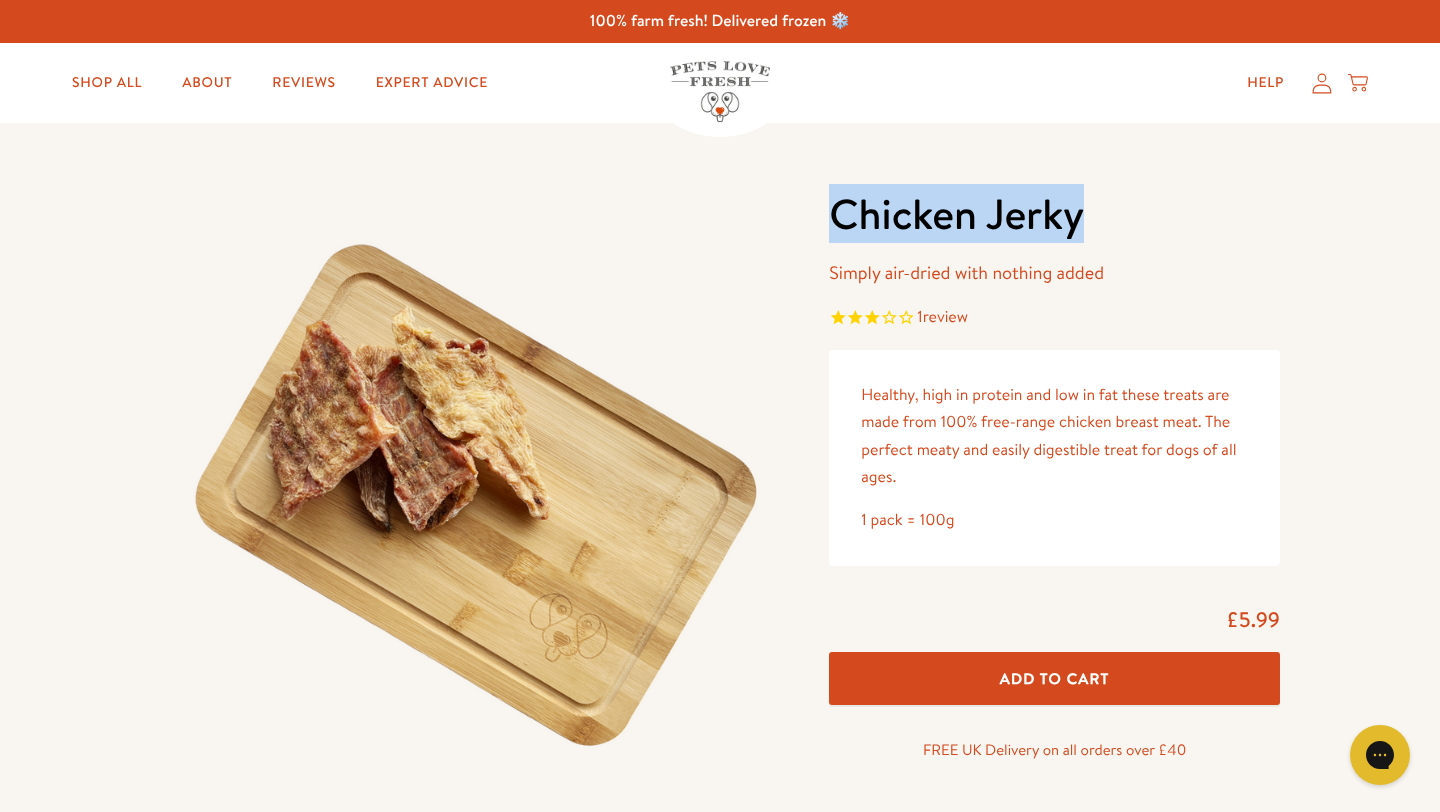 drag, startPoint x: 842, startPoint y: 218, endPoint x: 1117, endPoint y: 235, distance: 275.52496 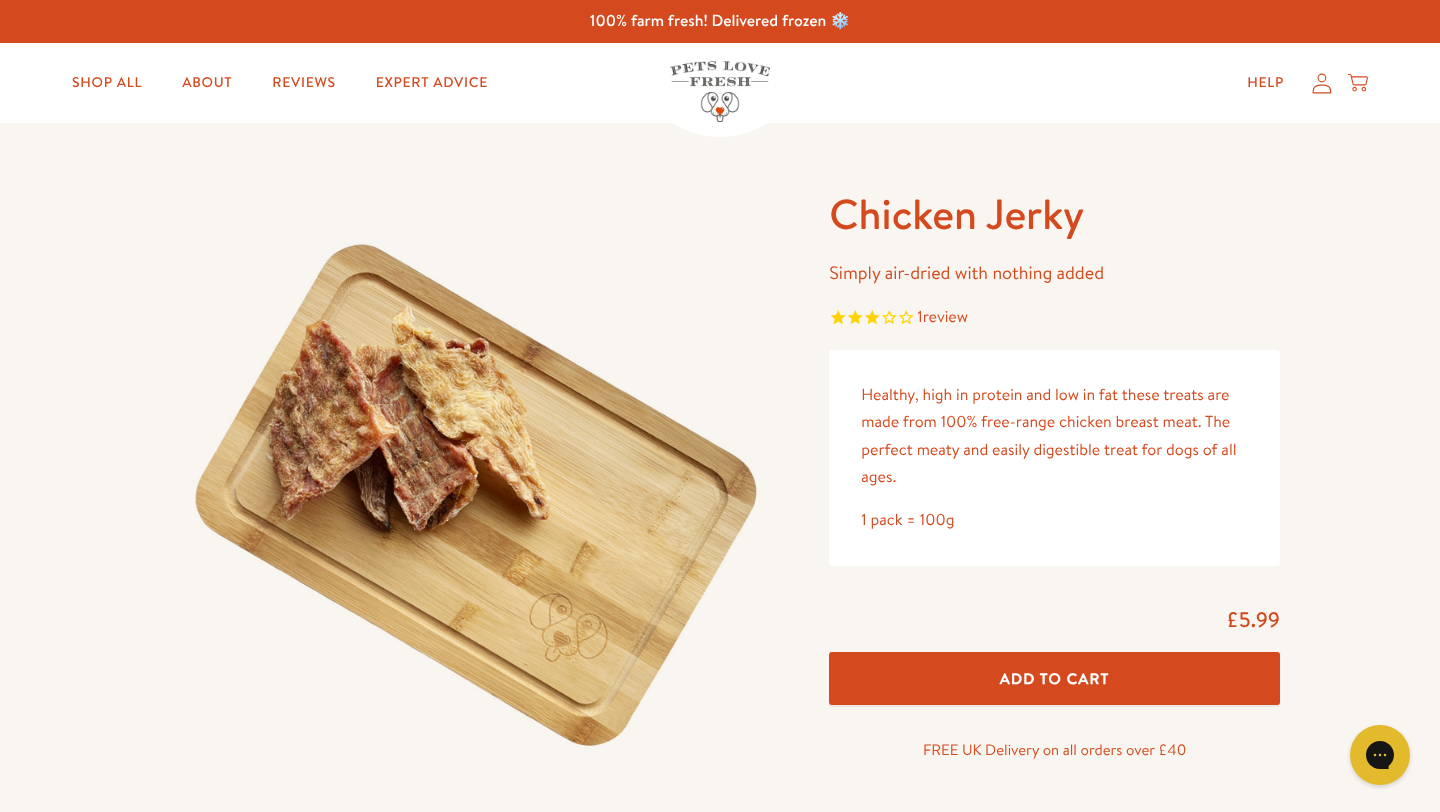 click on "Chicken Jerky" at bounding box center (1054, 214) 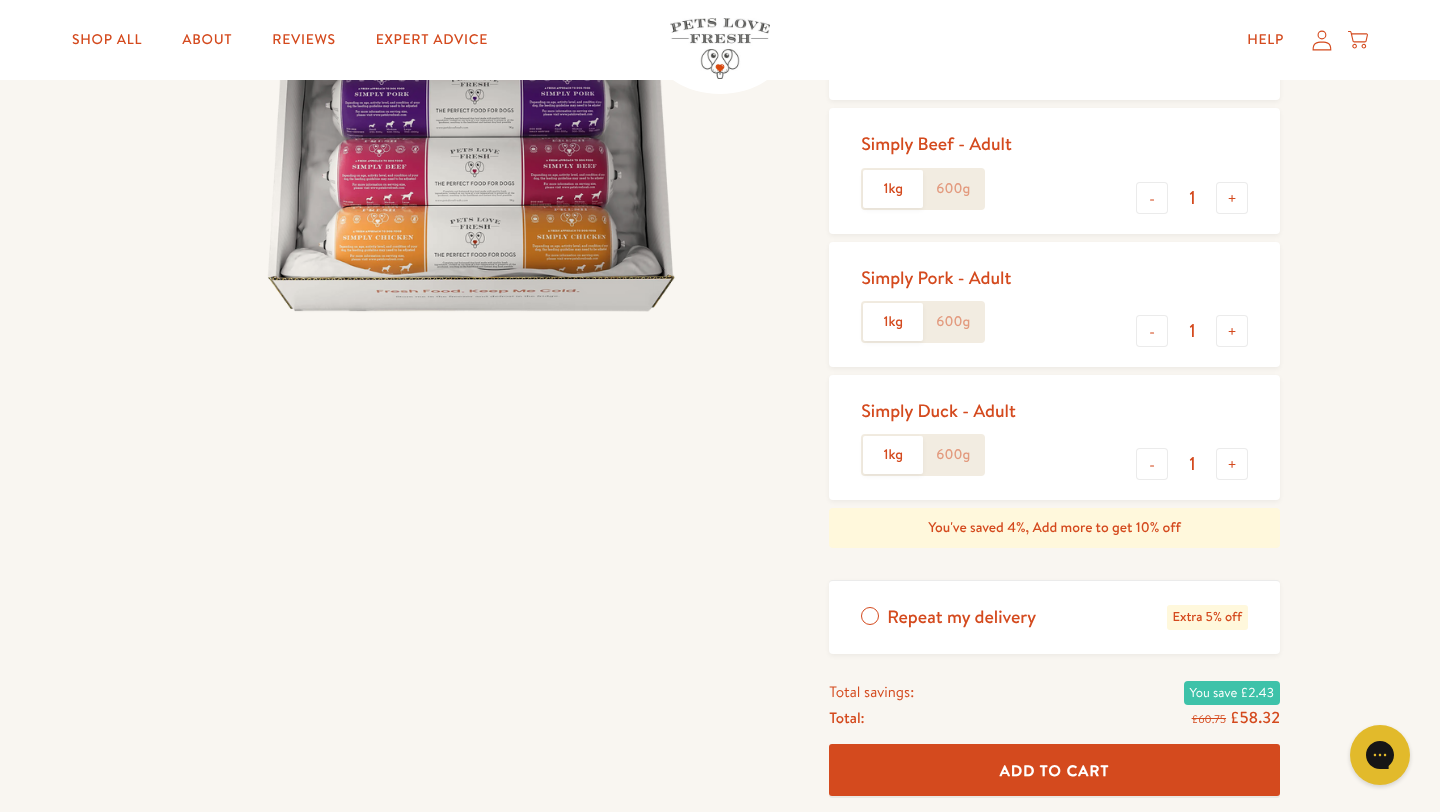 scroll, scrollTop: 462, scrollLeft: 0, axis: vertical 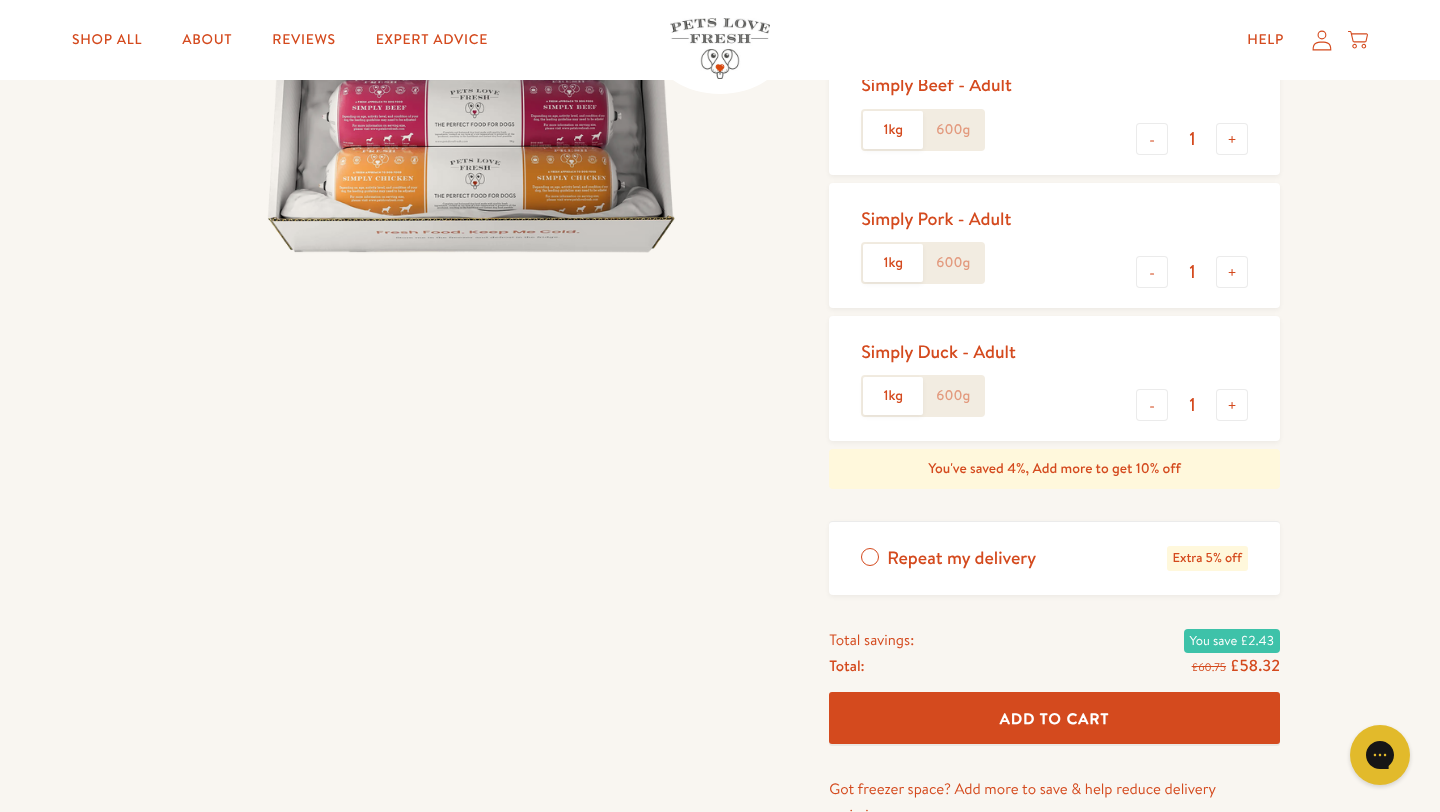 click on "Add To Cart" at bounding box center (1055, 718) 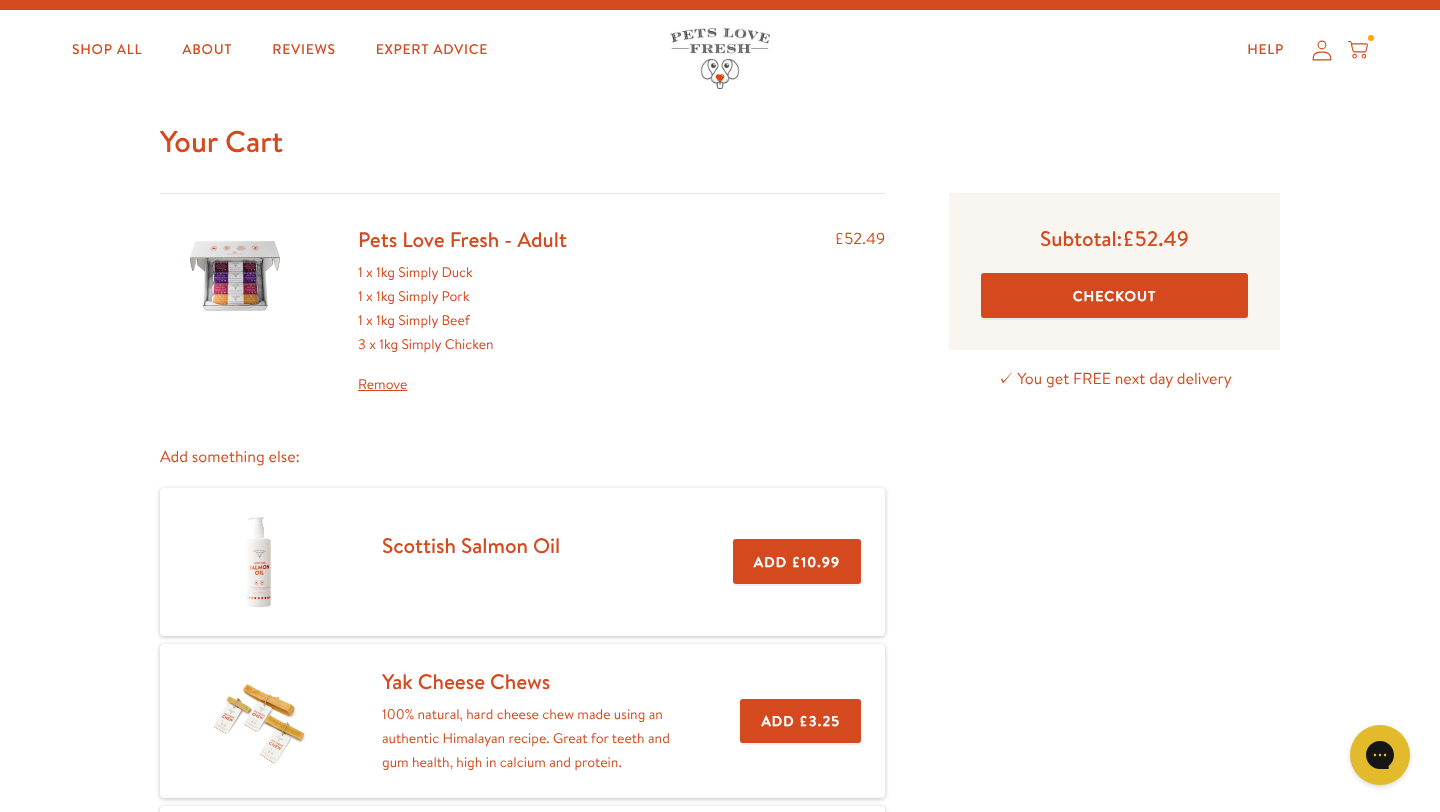 scroll, scrollTop: 36, scrollLeft: 0, axis: vertical 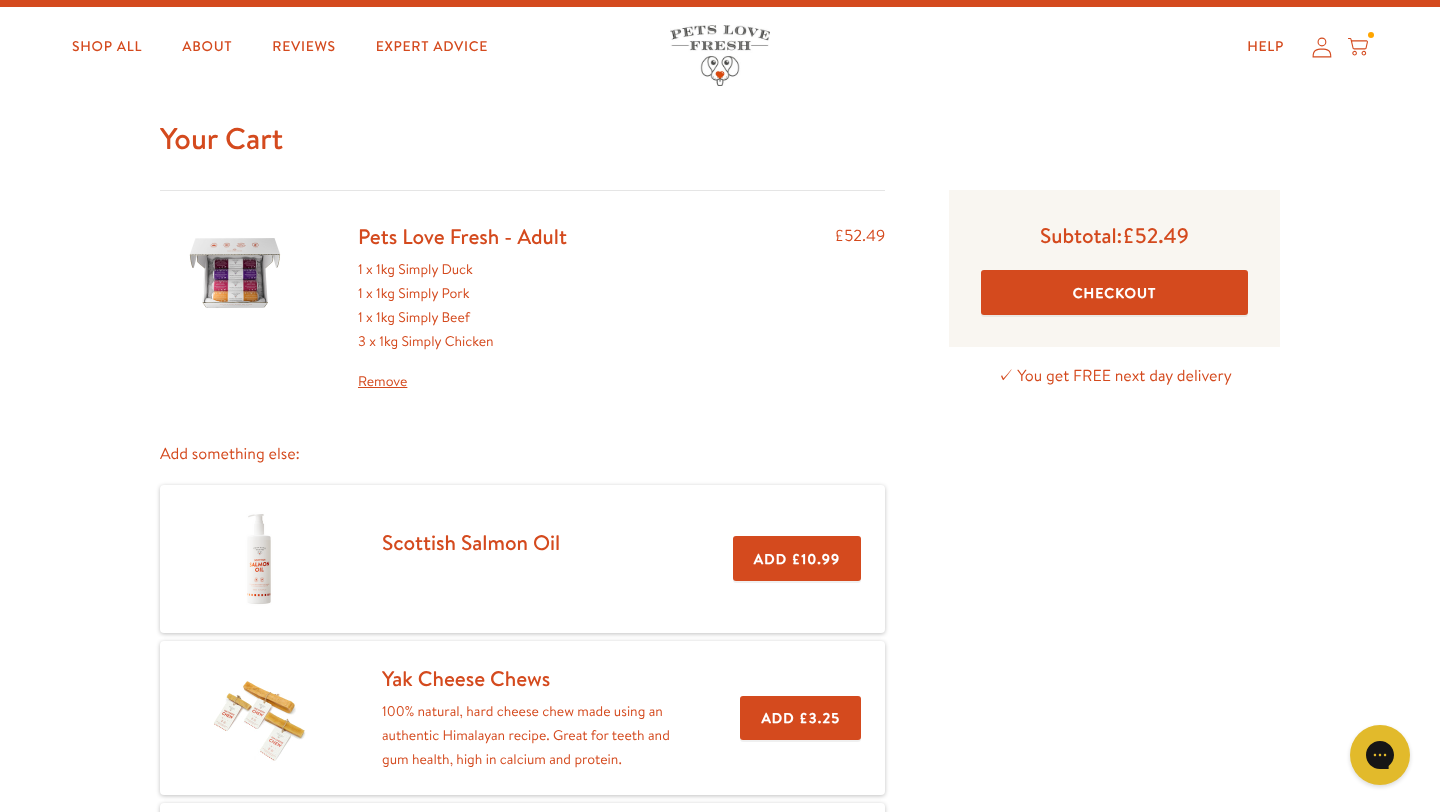 click on "Checkout" at bounding box center [1114, 292] 